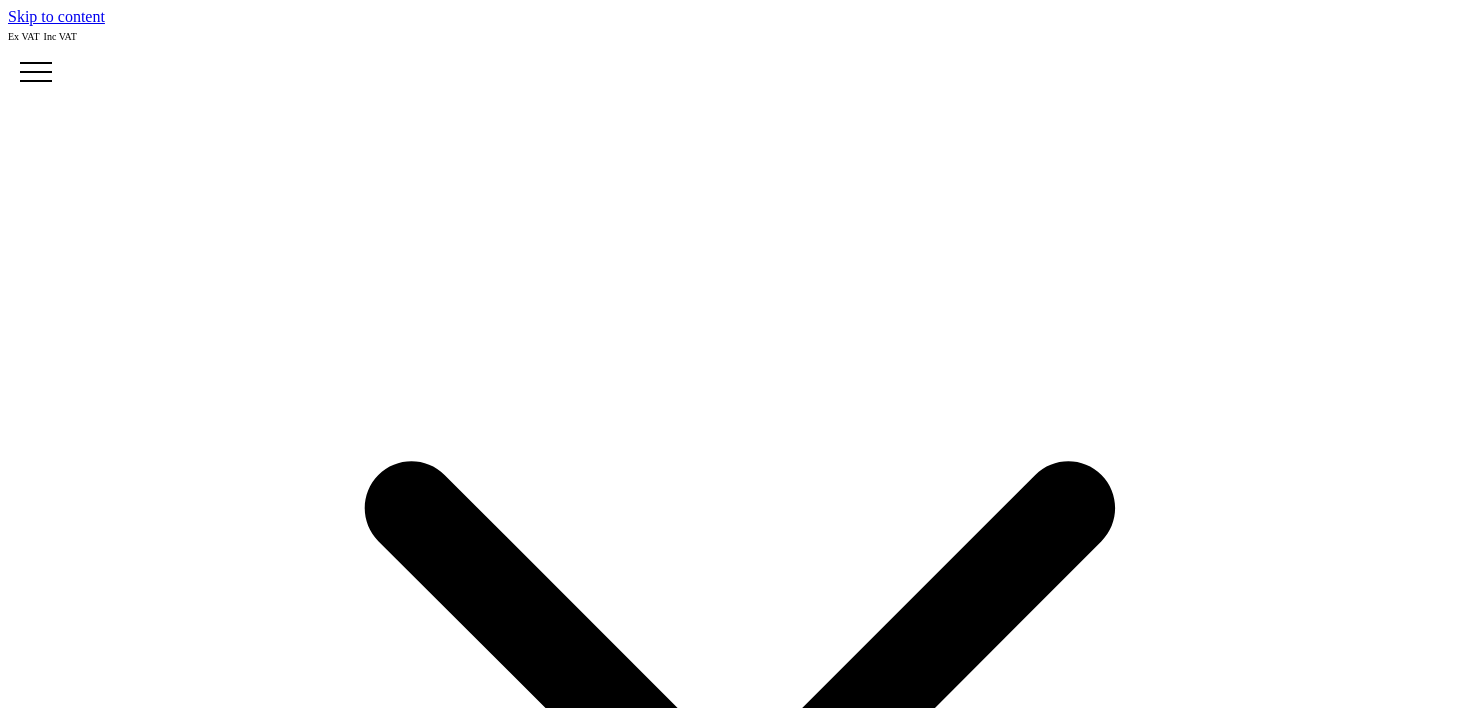 scroll, scrollTop: 0, scrollLeft: 0, axis: both 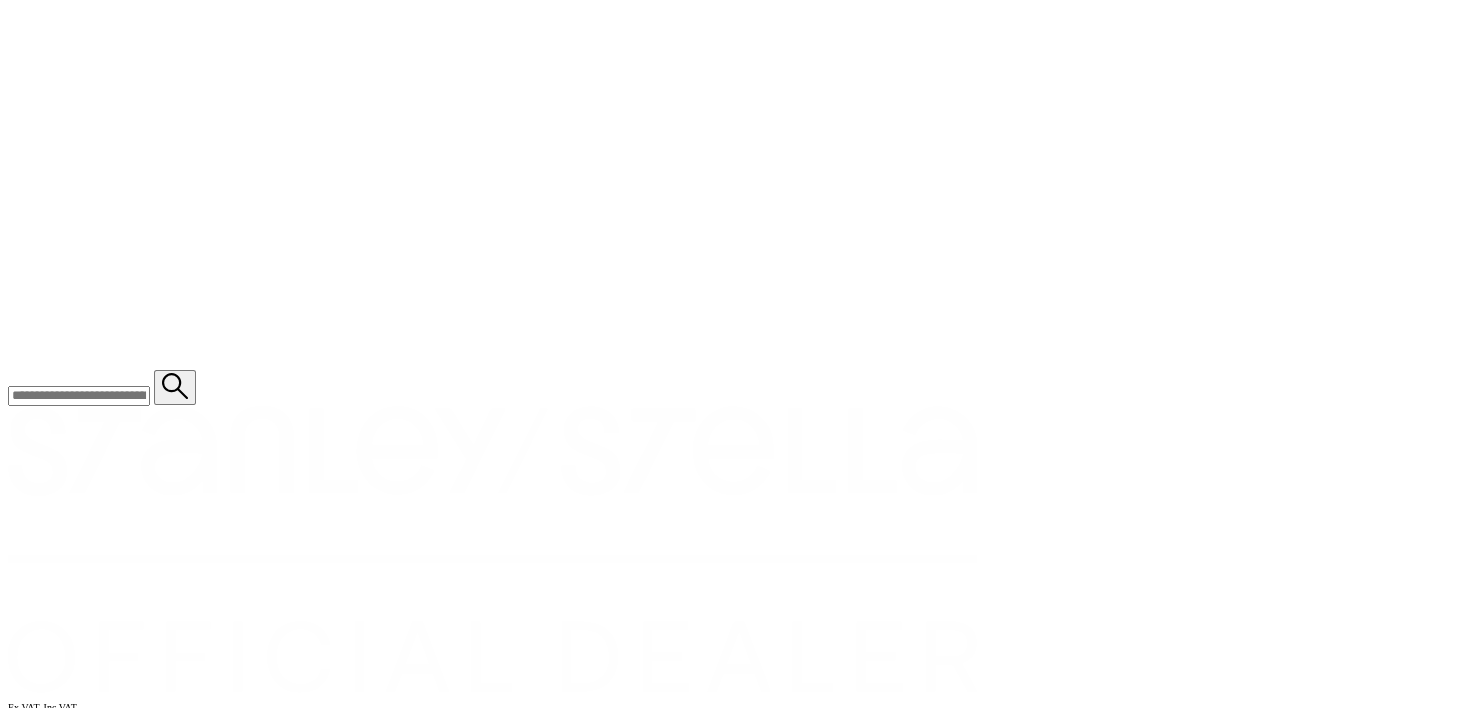 click on ">  polo shirts" at bounding box center [50, 18397] 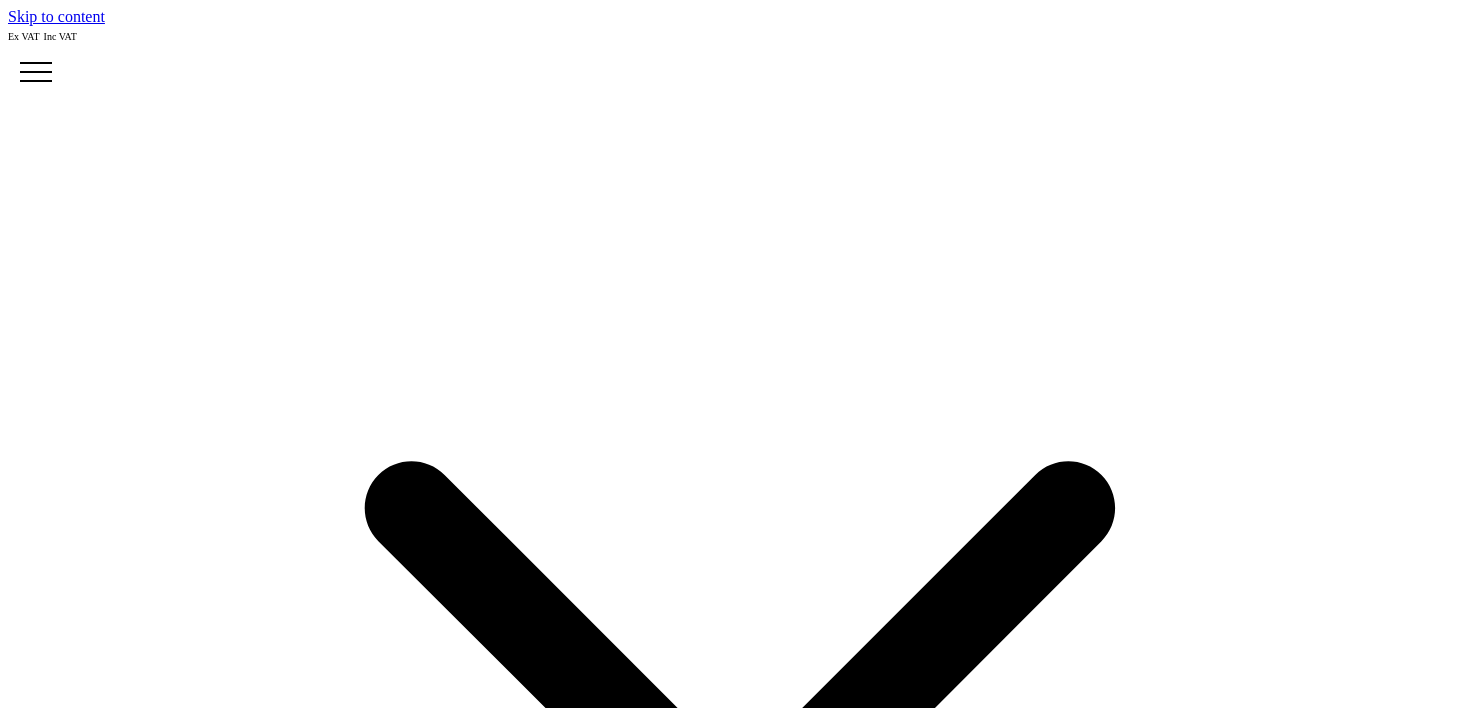 scroll, scrollTop: 0, scrollLeft: 0, axis: both 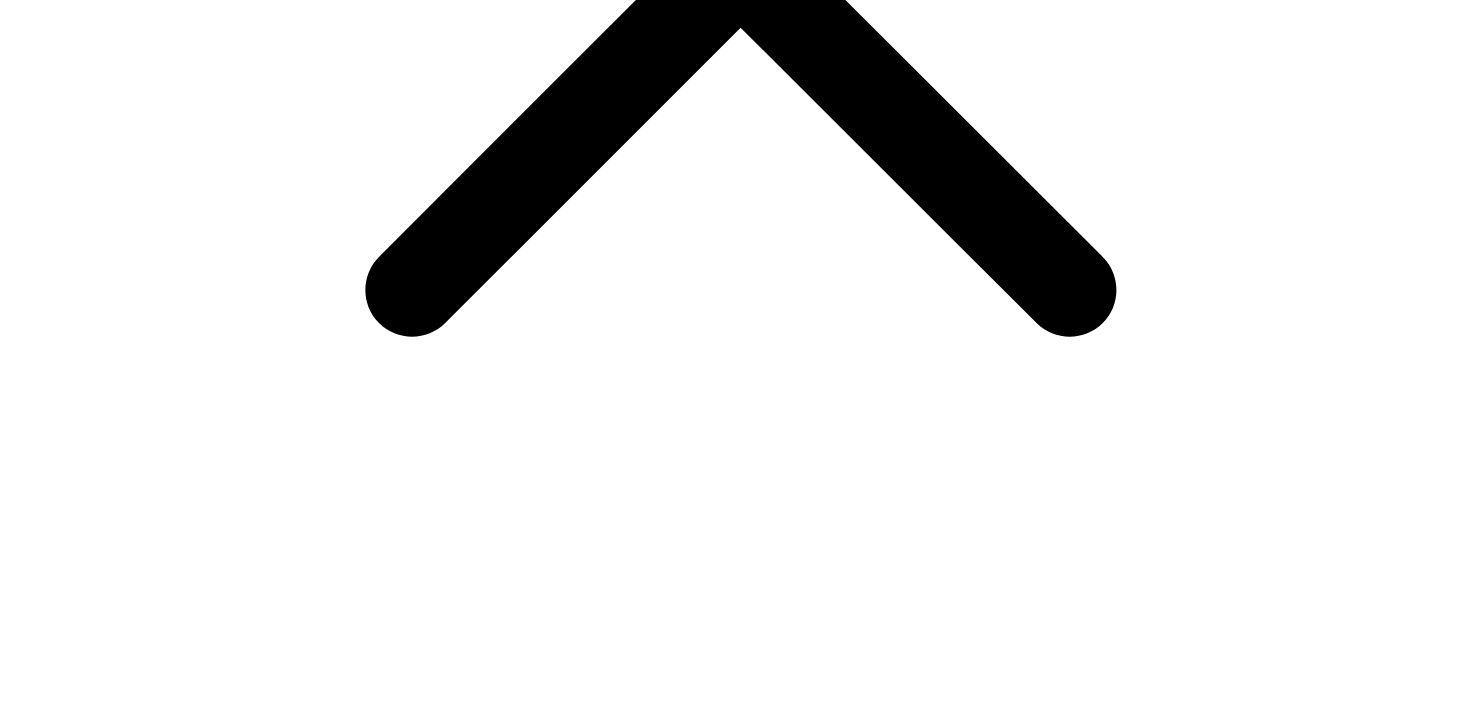 click on "Deuce short sleeve men's polo with tipping" at bounding box center [532, 23790] 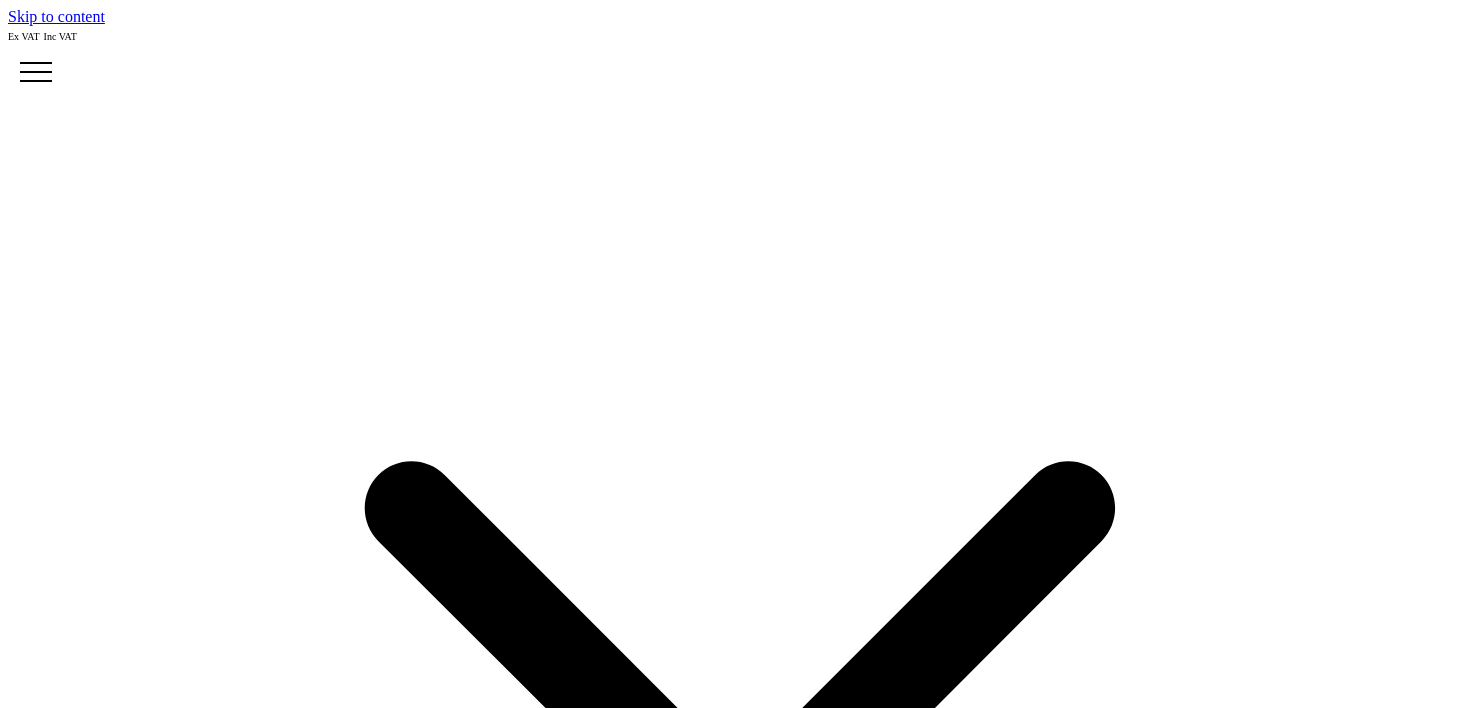 scroll, scrollTop: 0, scrollLeft: 0, axis: both 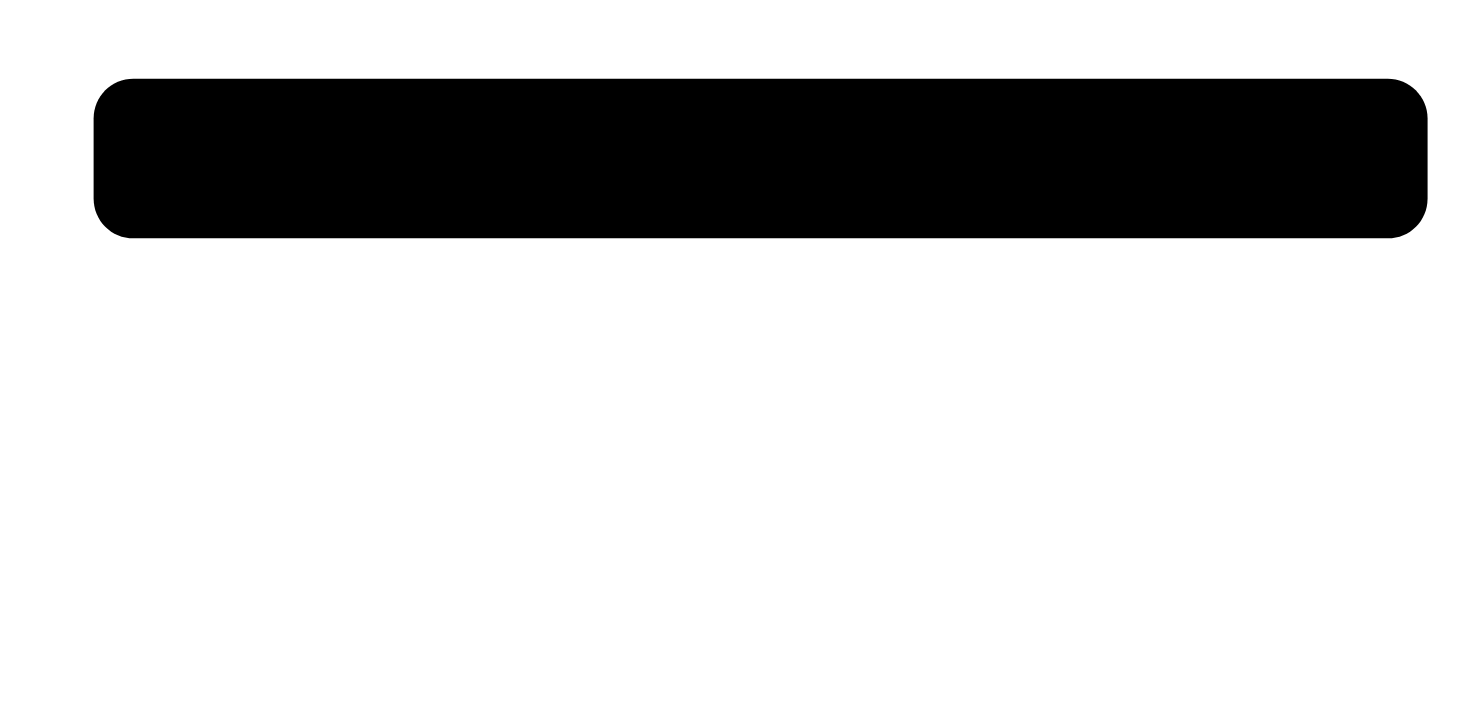click on "Asquith & Fox" at bounding box center [252, 20725] 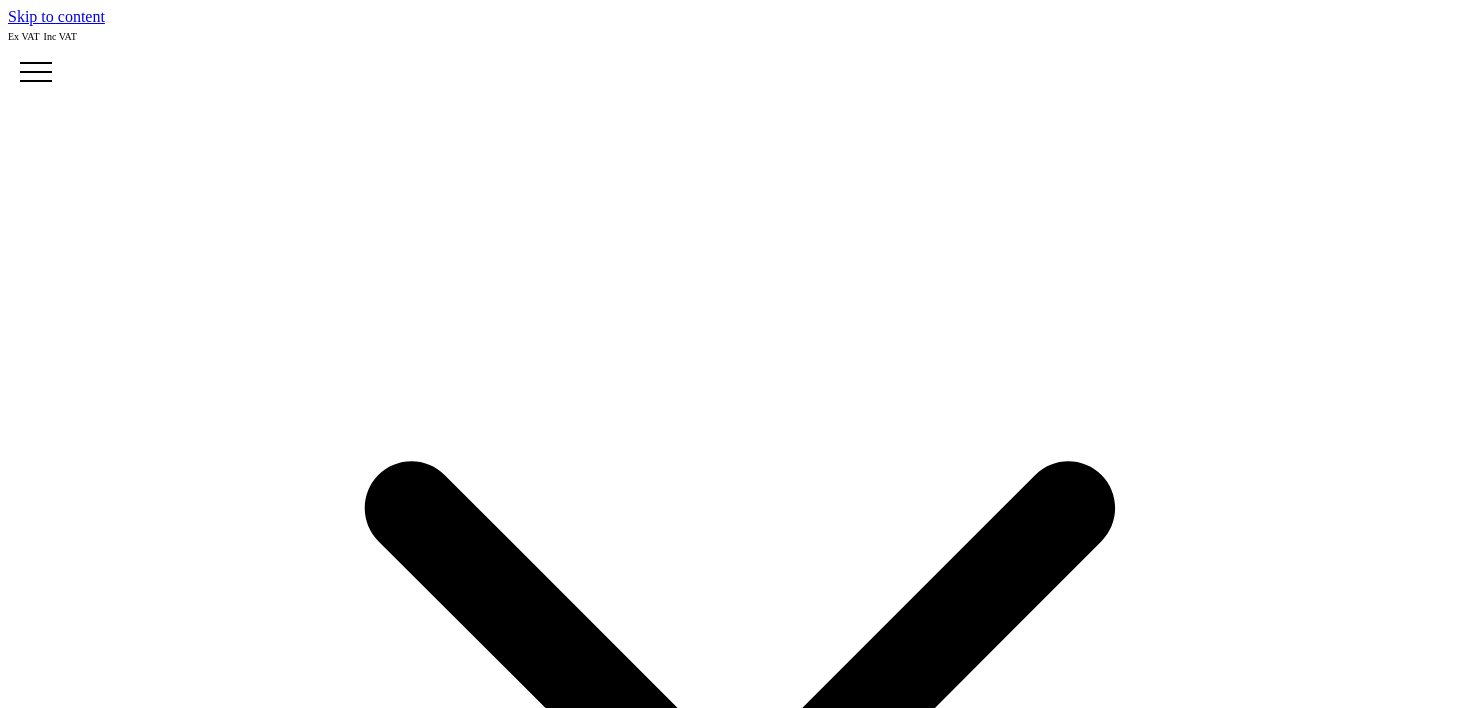 scroll, scrollTop: 0, scrollLeft: 0, axis: both 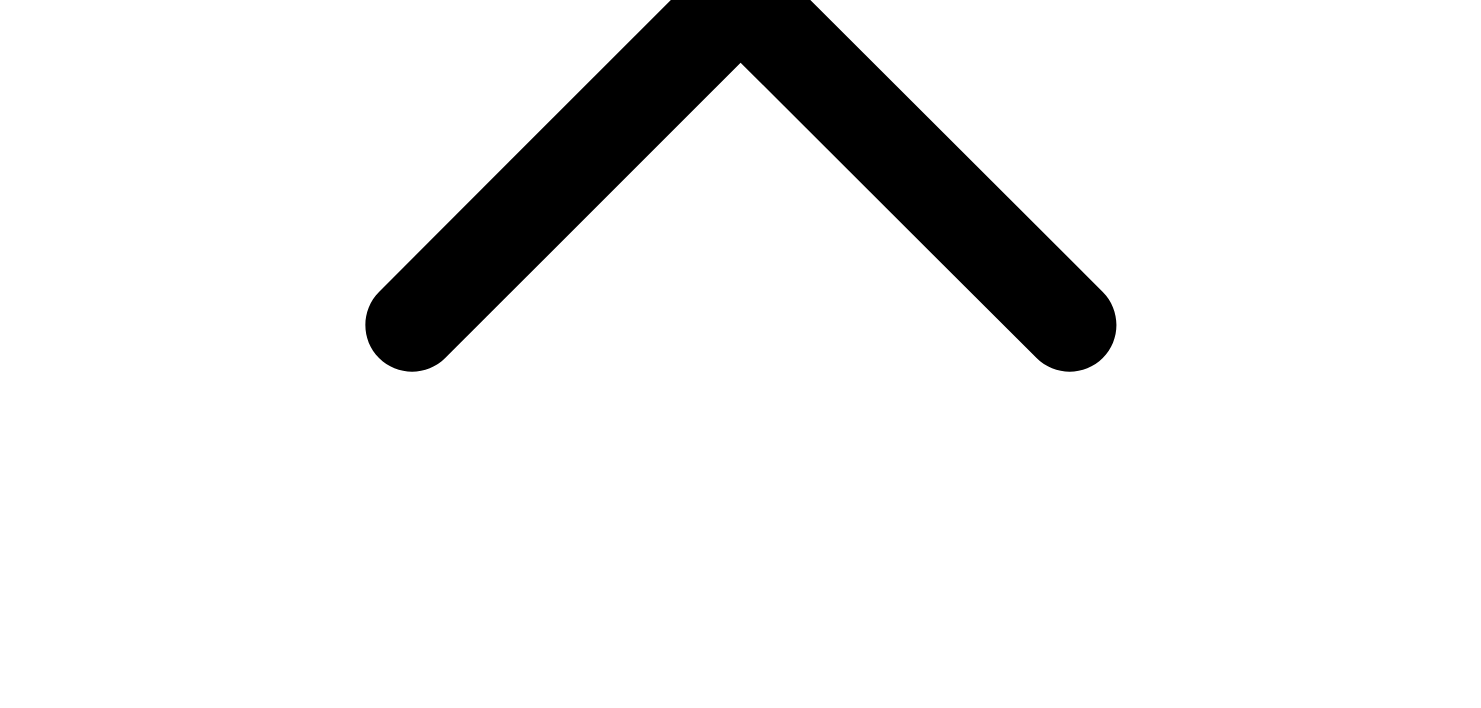 click on "Print Positions" at bounding box center [53, 23837] 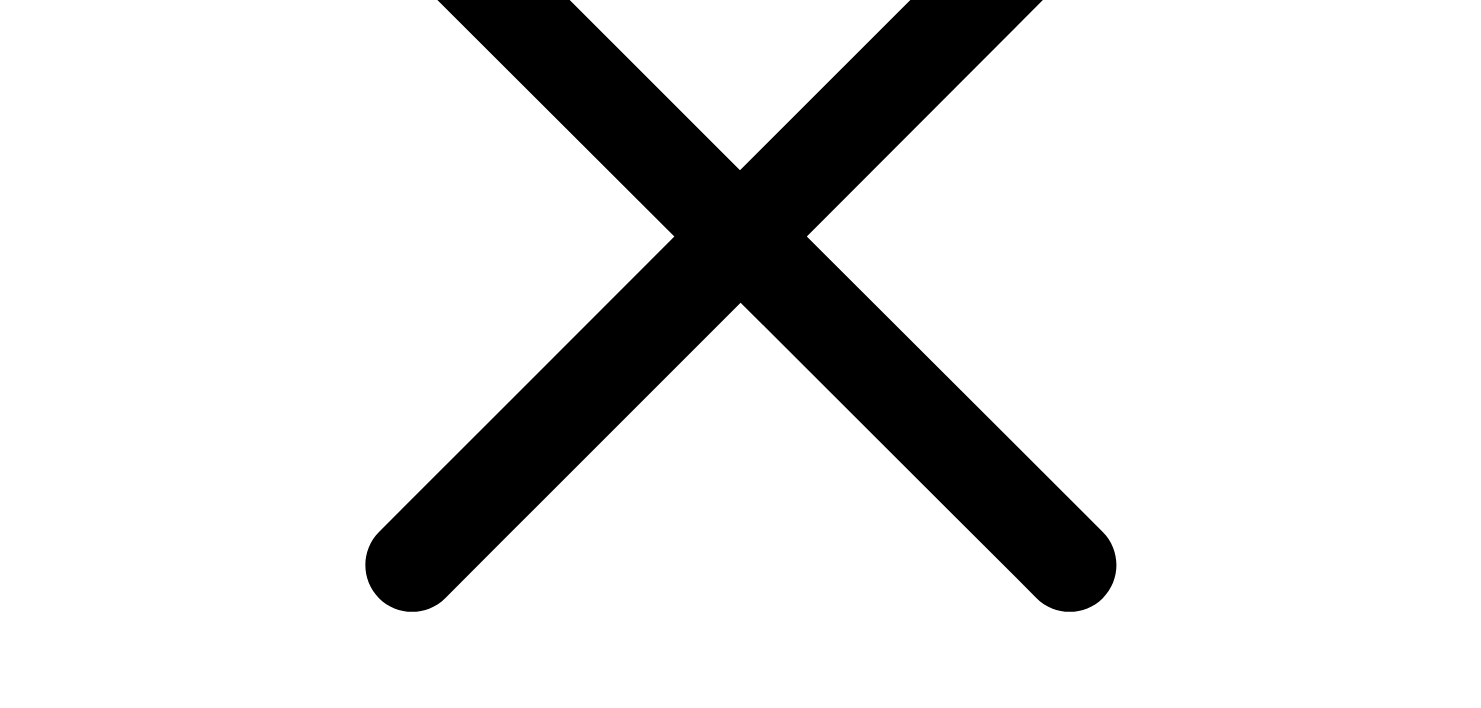 scroll, scrollTop: 605, scrollLeft: 0, axis: vertical 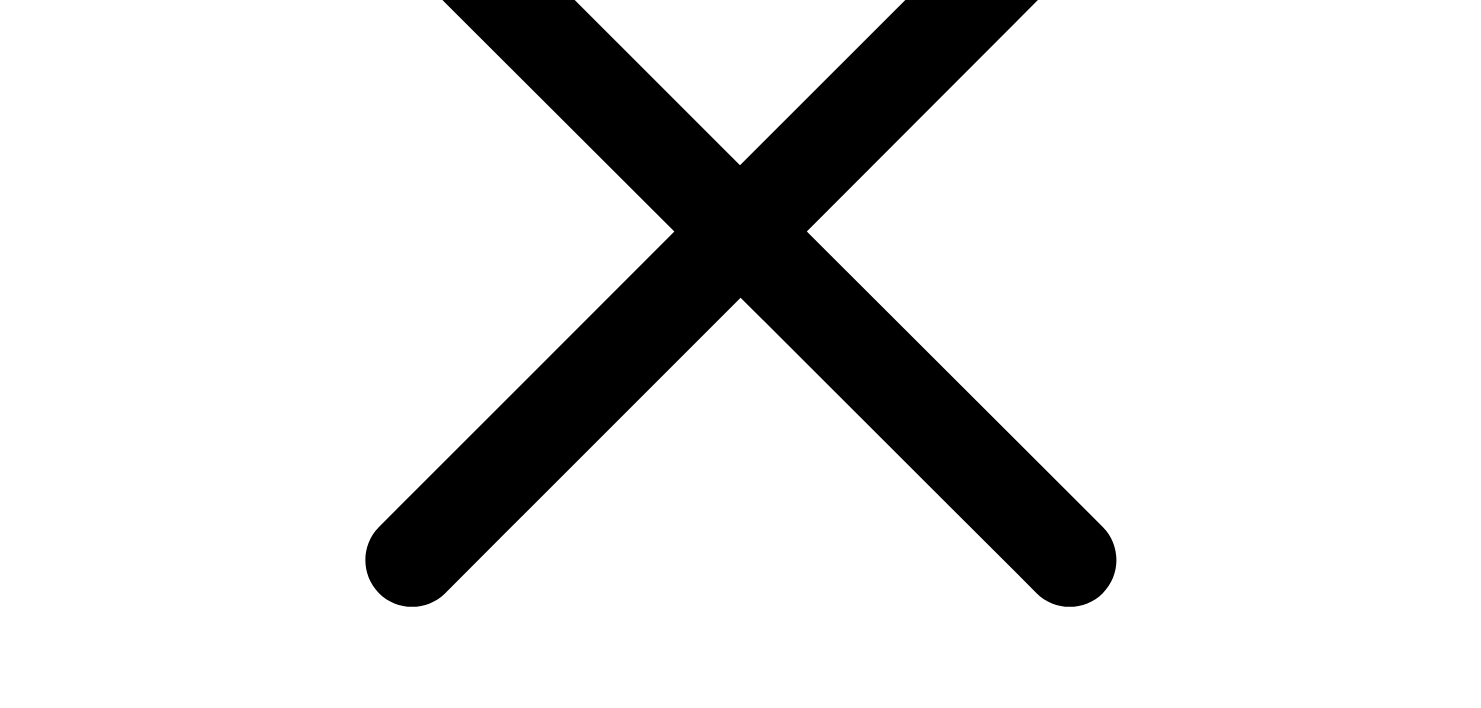 click on "**********" at bounding box center [86, 22586] 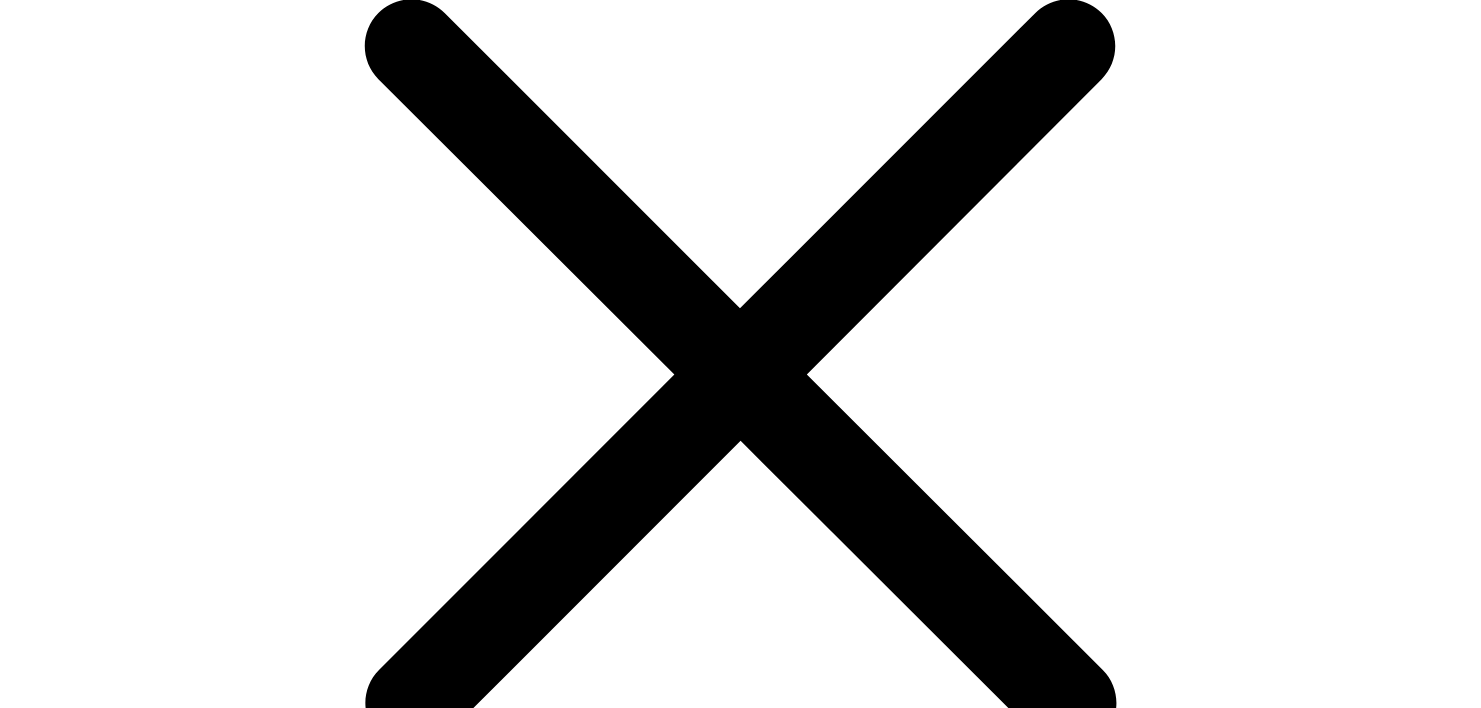 scroll, scrollTop: 456, scrollLeft: 0, axis: vertical 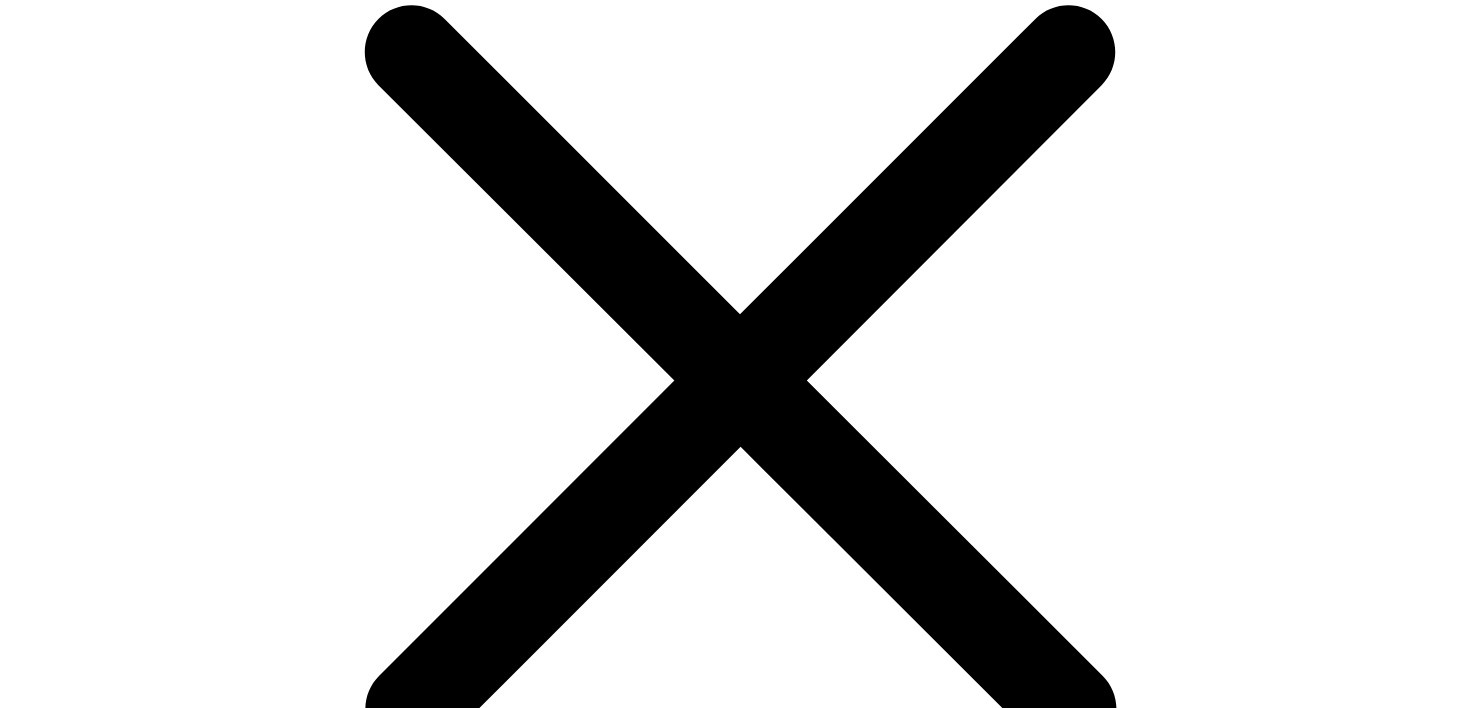 click on "view full description" at bounding box center [740, 22432] 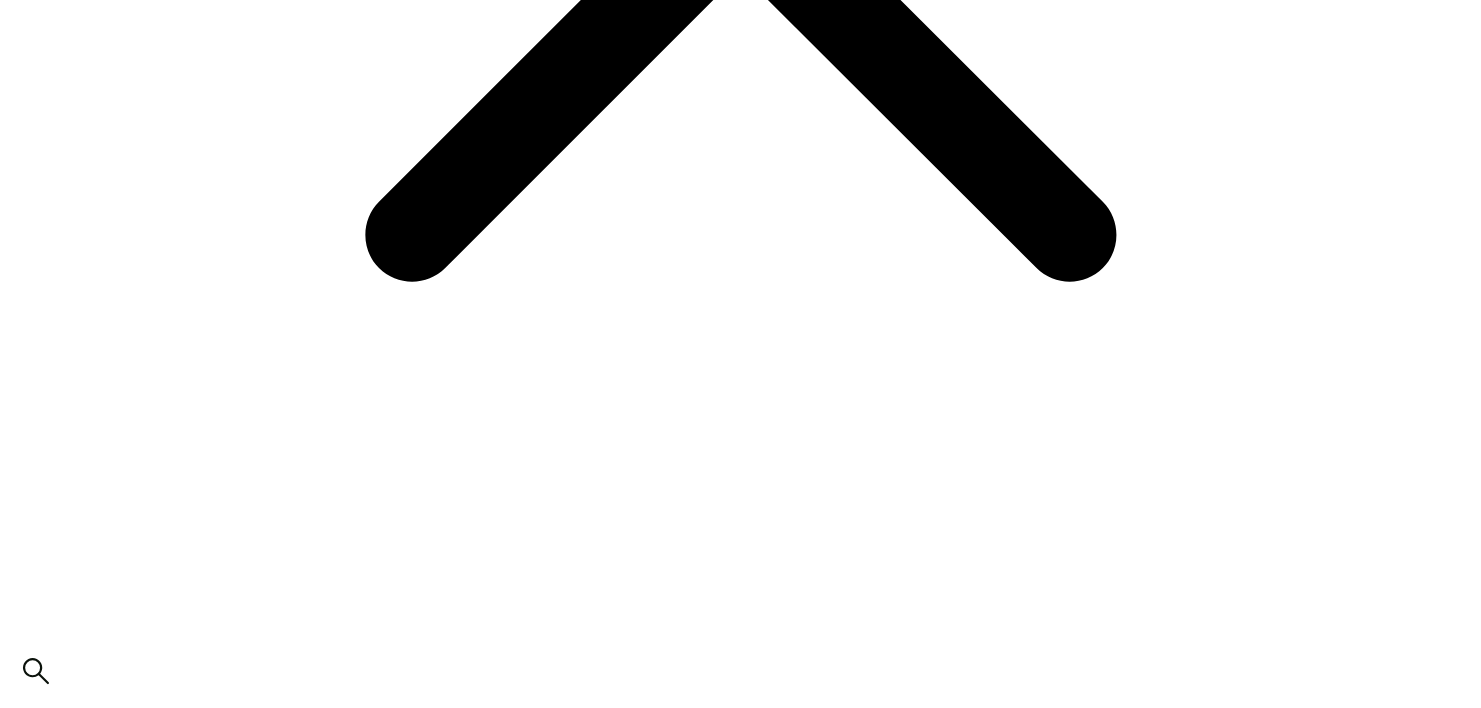 scroll, scrollTop: 912, scrollLeft: 0, axis: vertical 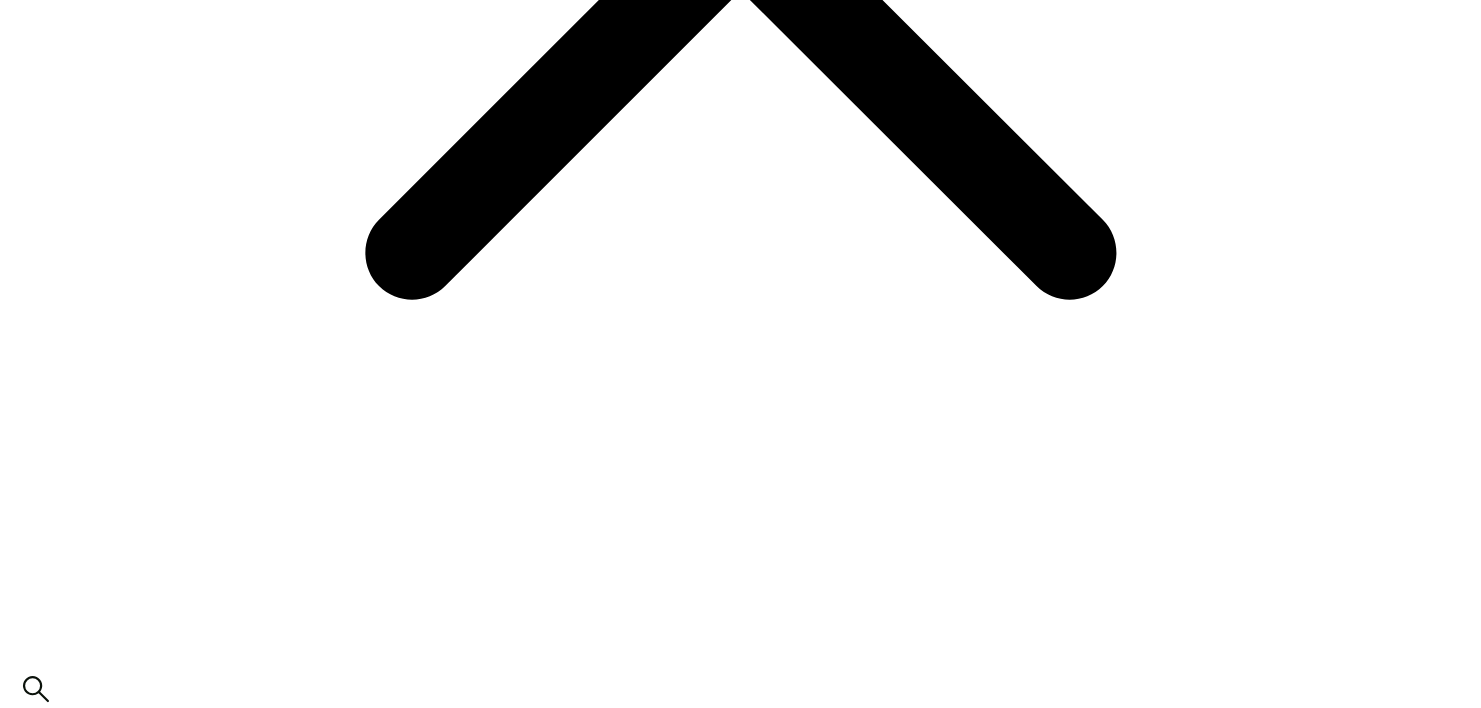 click on "Print Methods" at bounding box center [53, 23765] 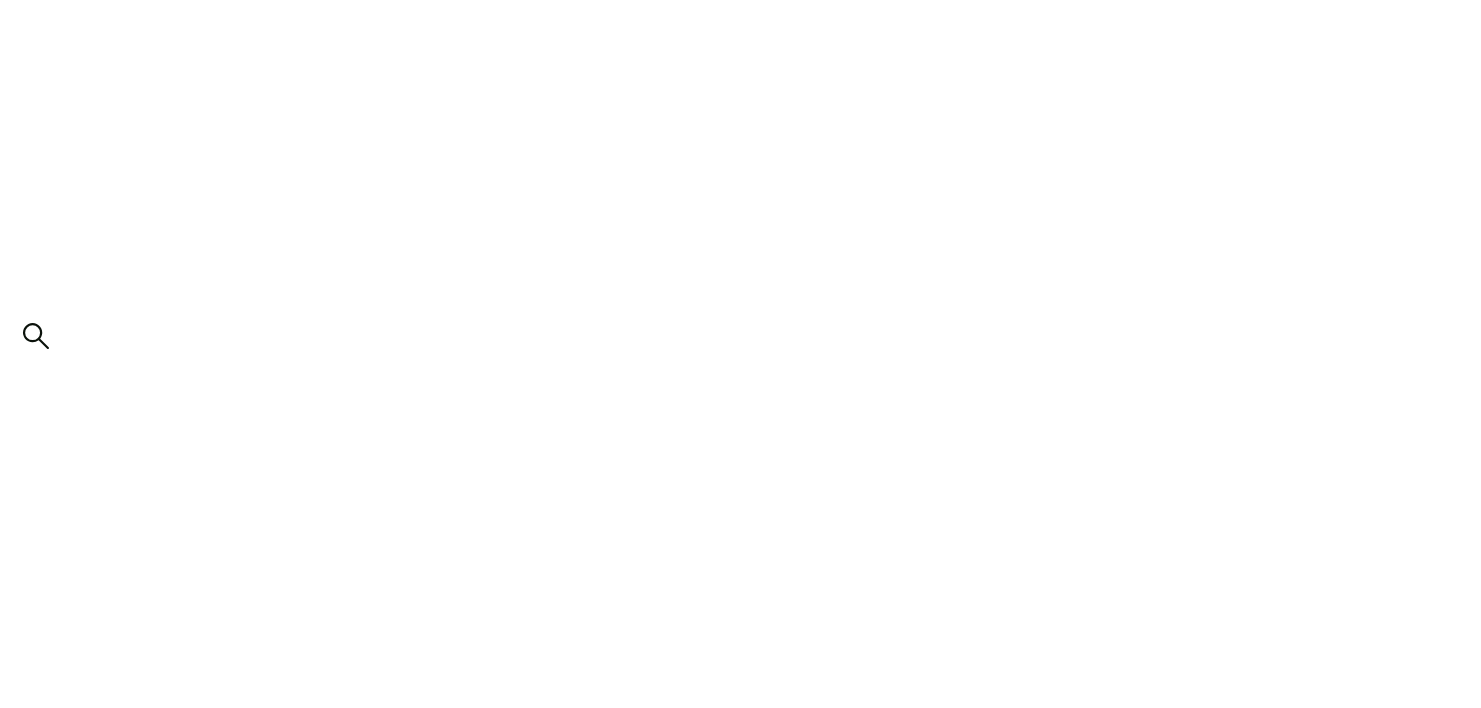 scroll, scrollTop: 1290, scrollLeft: 0, axis: vertical 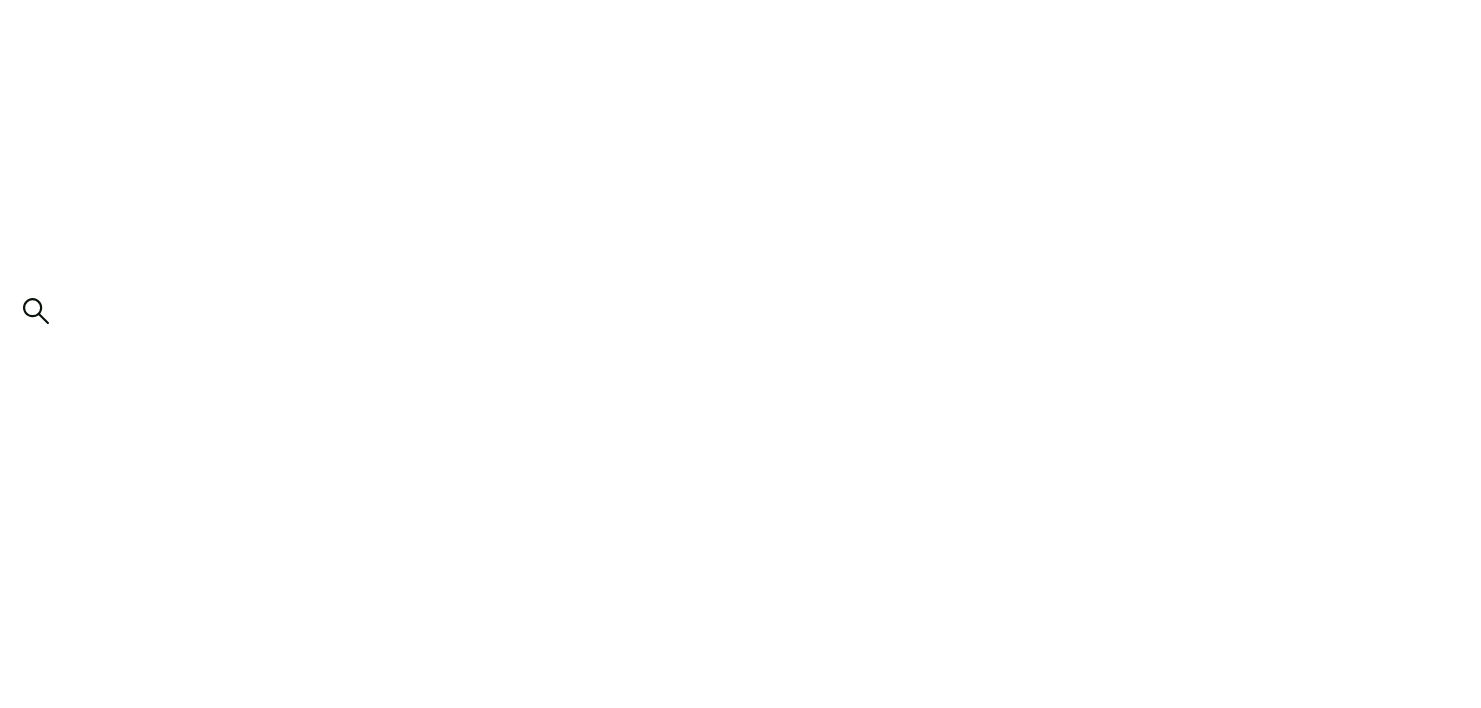click on "Additional Options" at bounding box center [53, 23387] 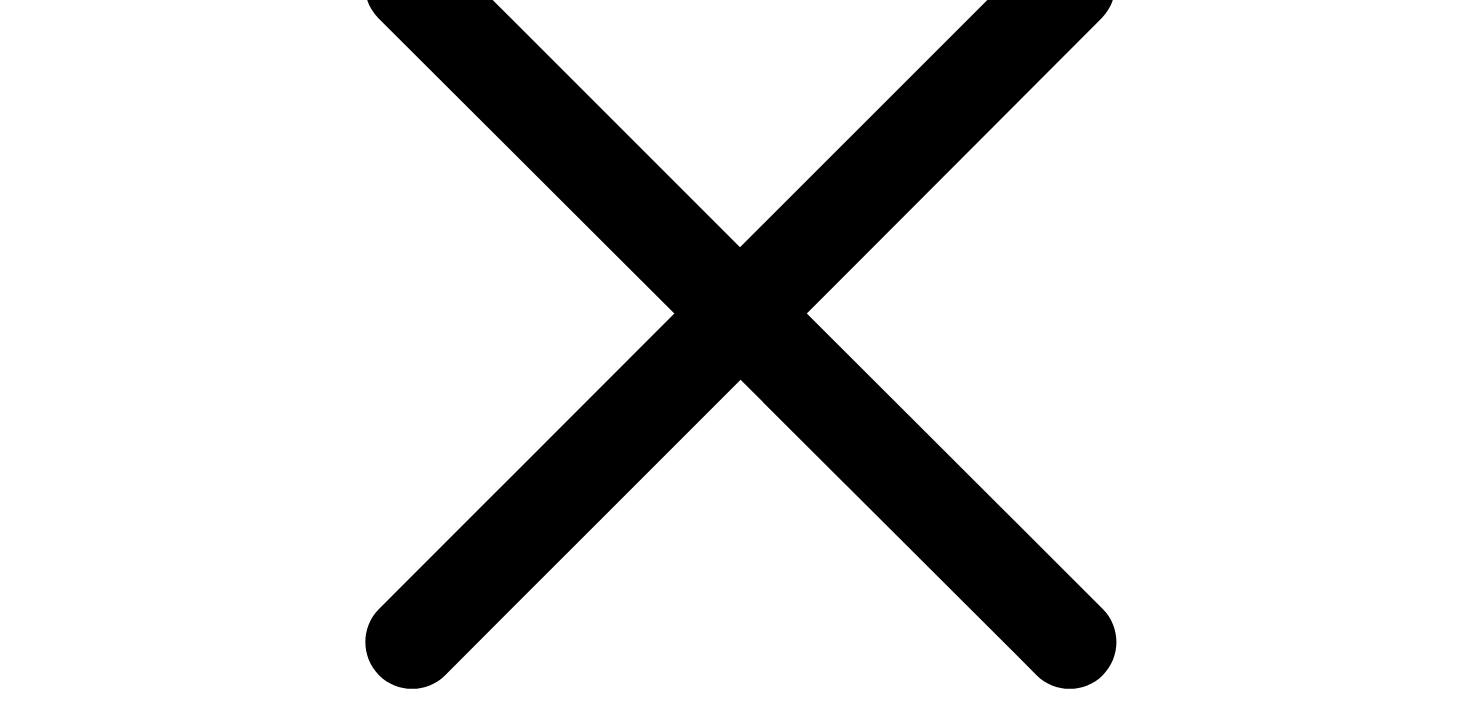 scroll, scrollTop: 529, scrollLeft: 0, axis: vertical 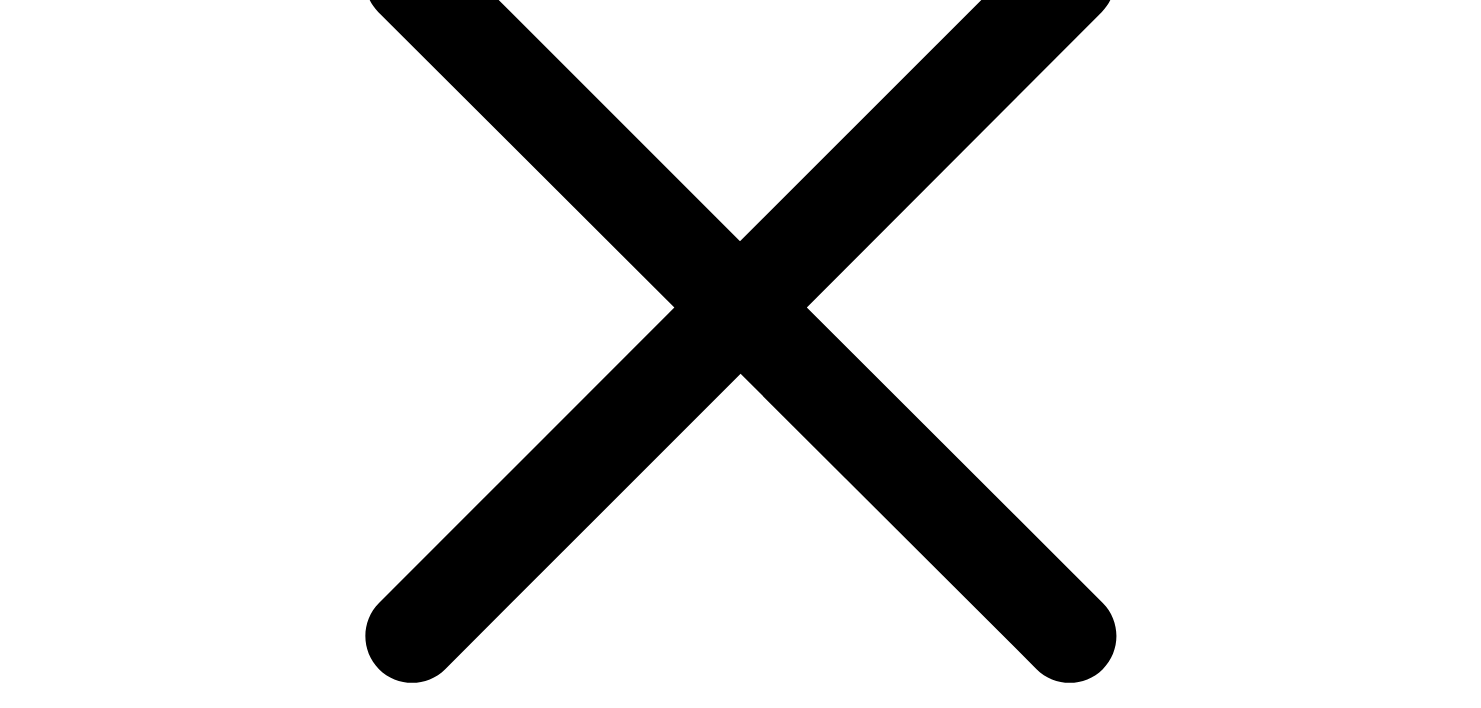 click at bounding box center (174, 22622) 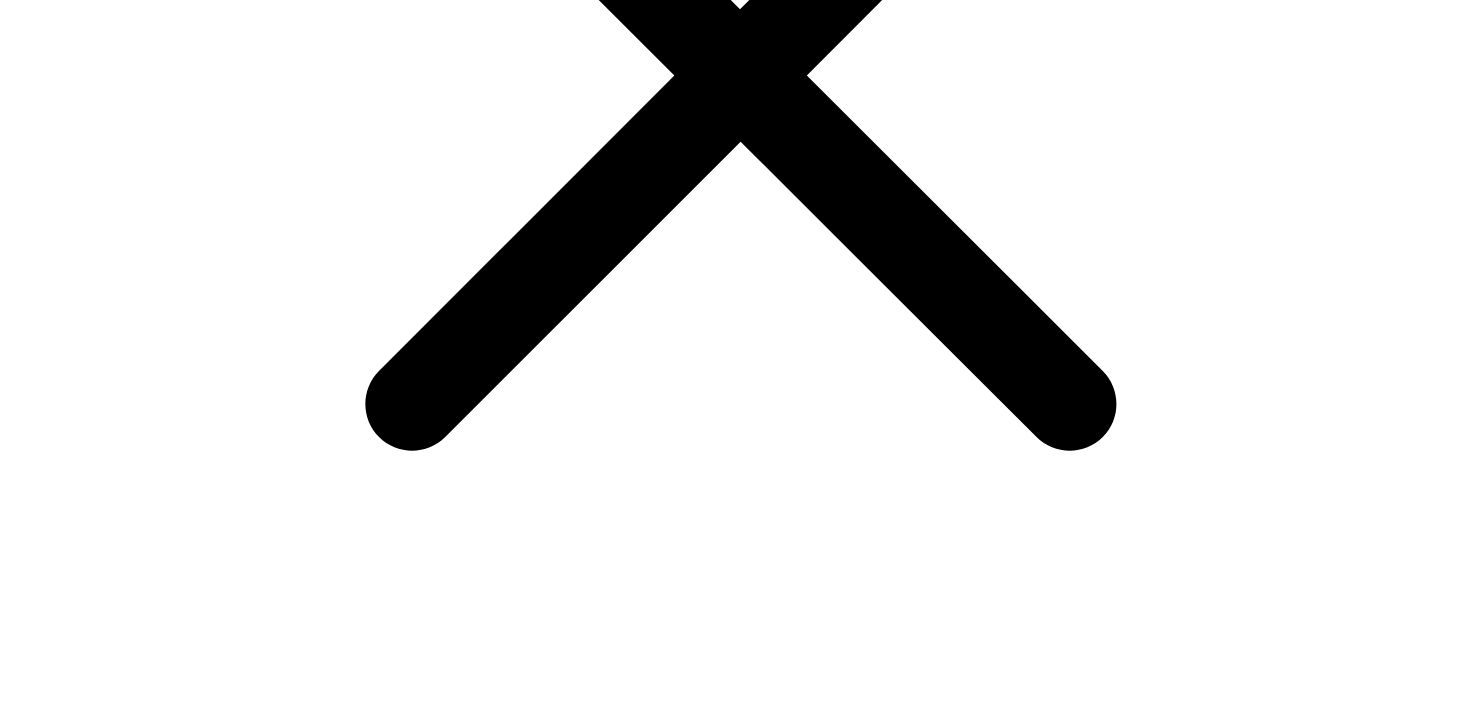 scroll, scrollTop: 774, scrollLeft: 0, axis: vertical 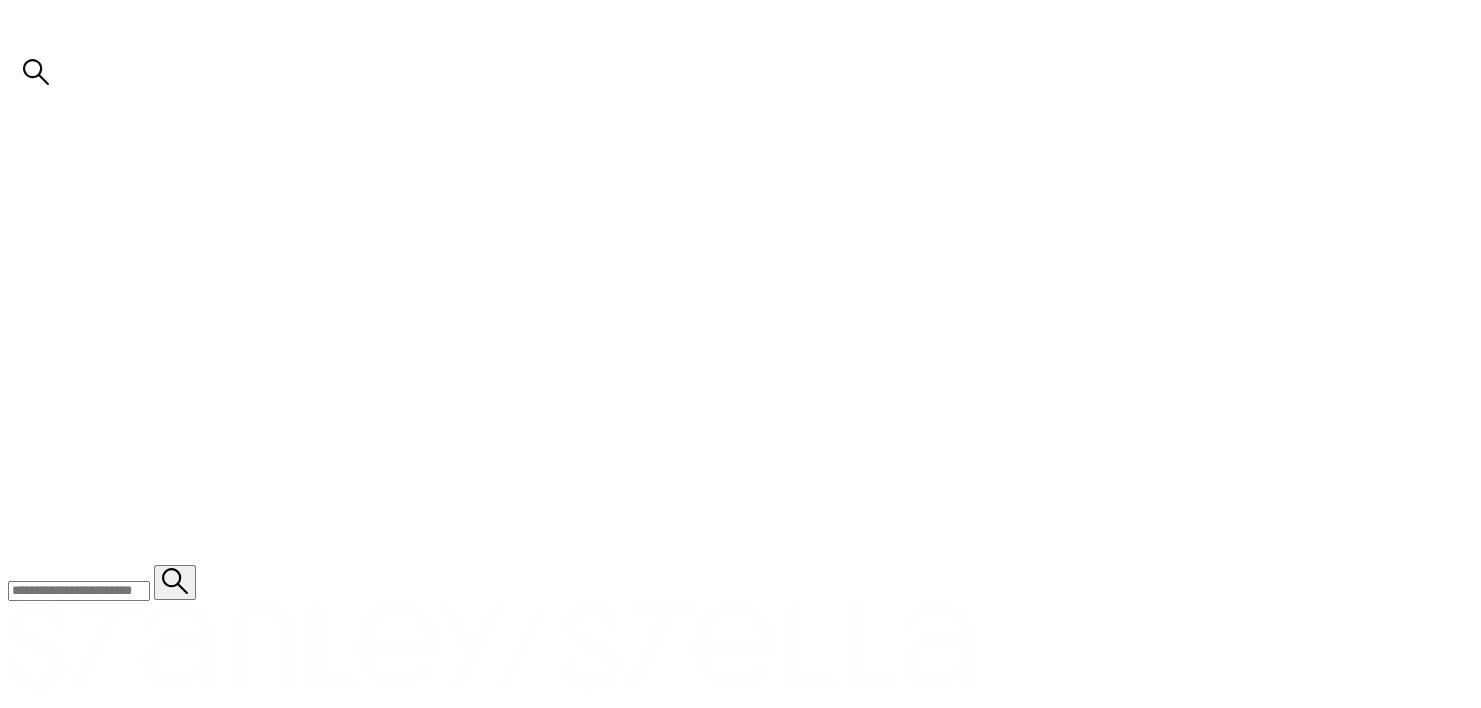 click on "Notes" at bounding box center [53, 23148] 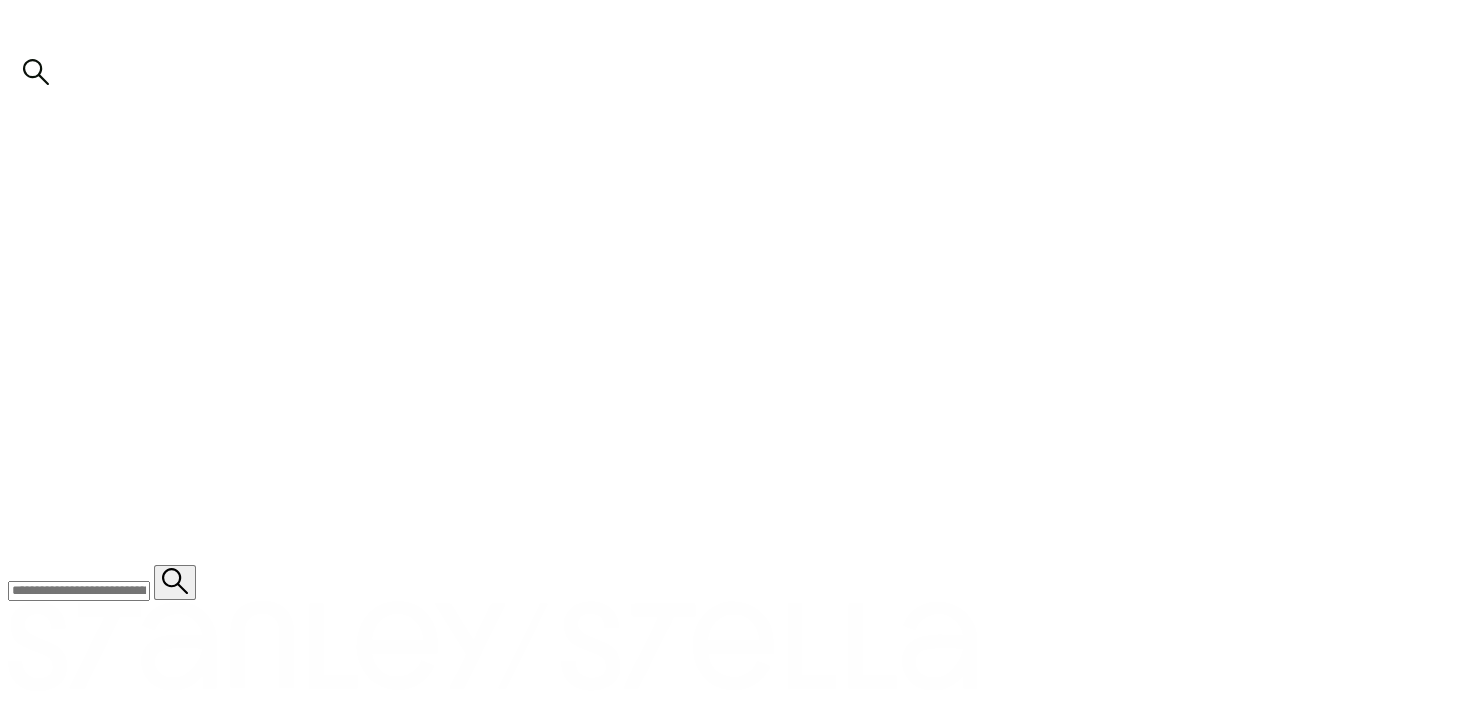 click at bounding box center (85, 23303) 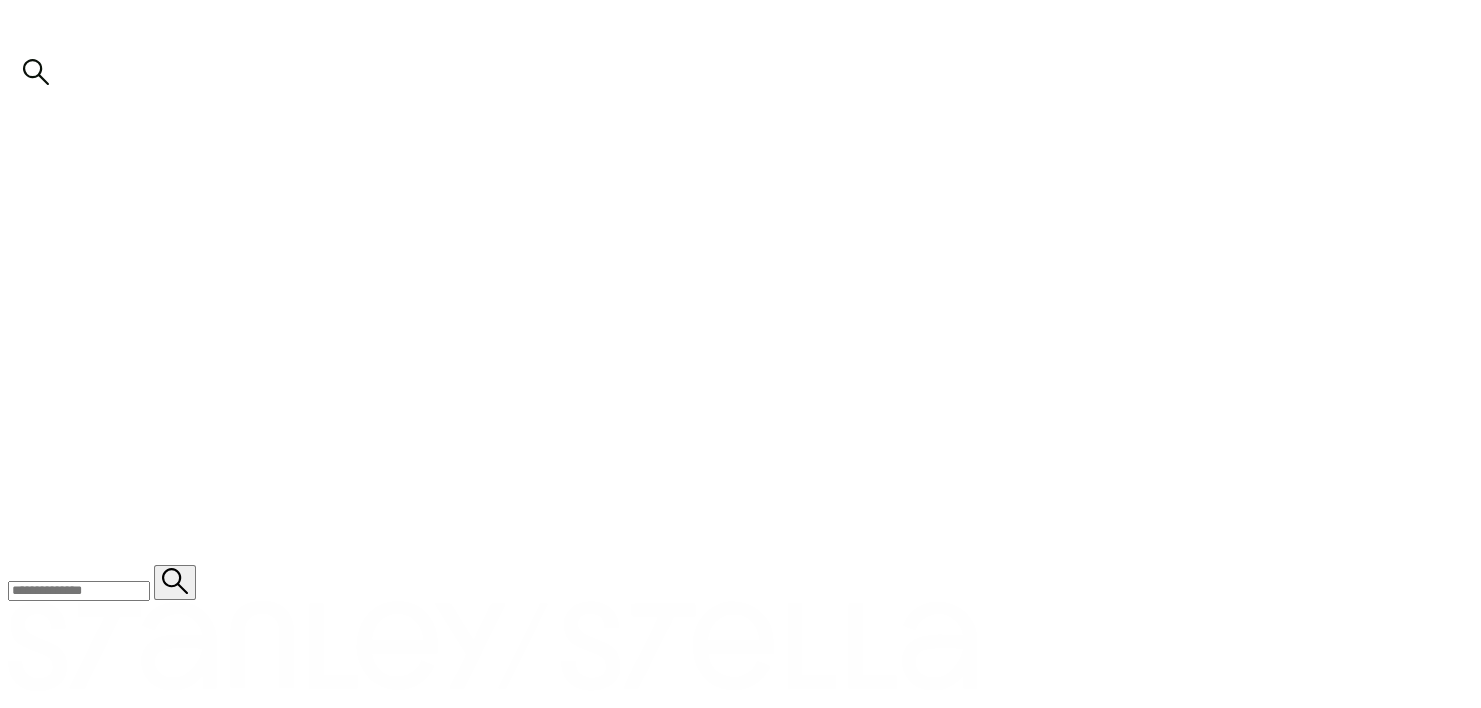 click on "attach artwork / logo" at bounding box center (69, 21642) 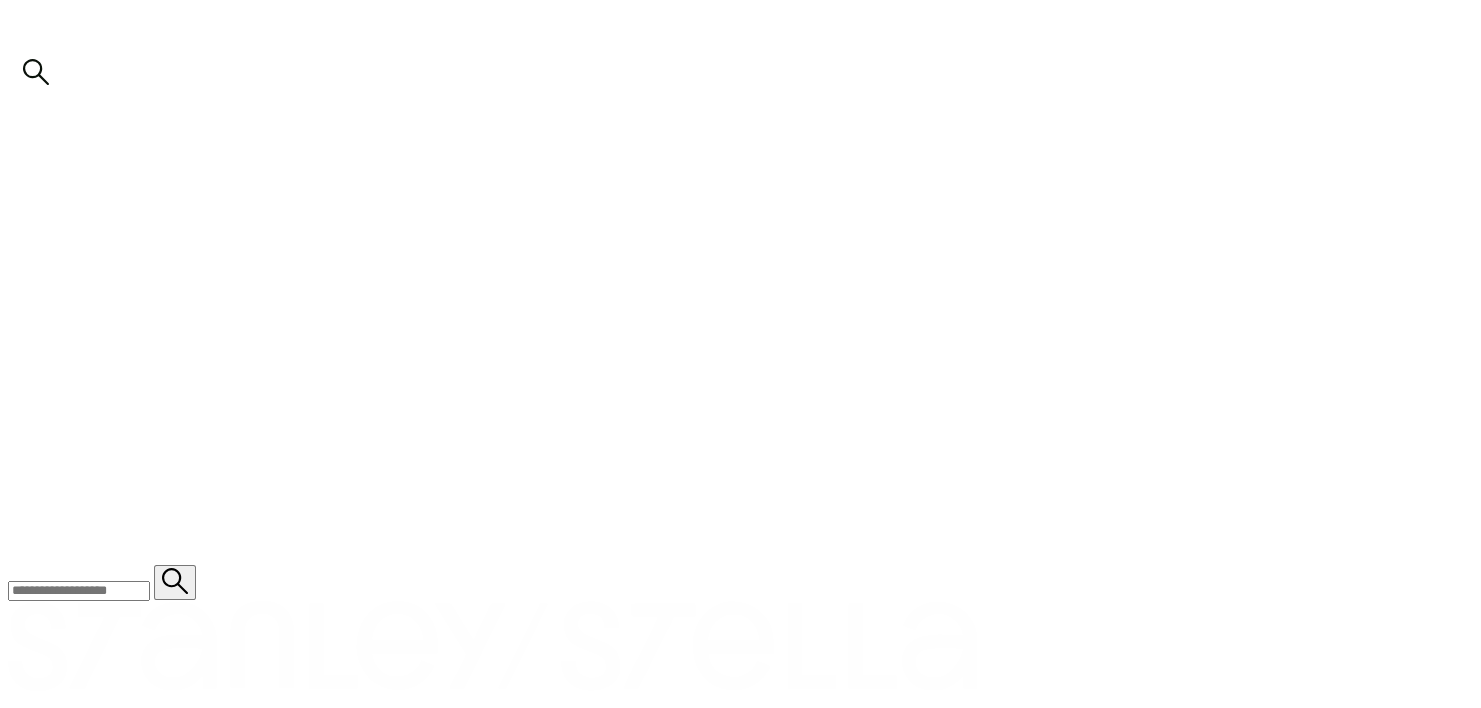 click on "**********" at bounding box center (85, 23303) 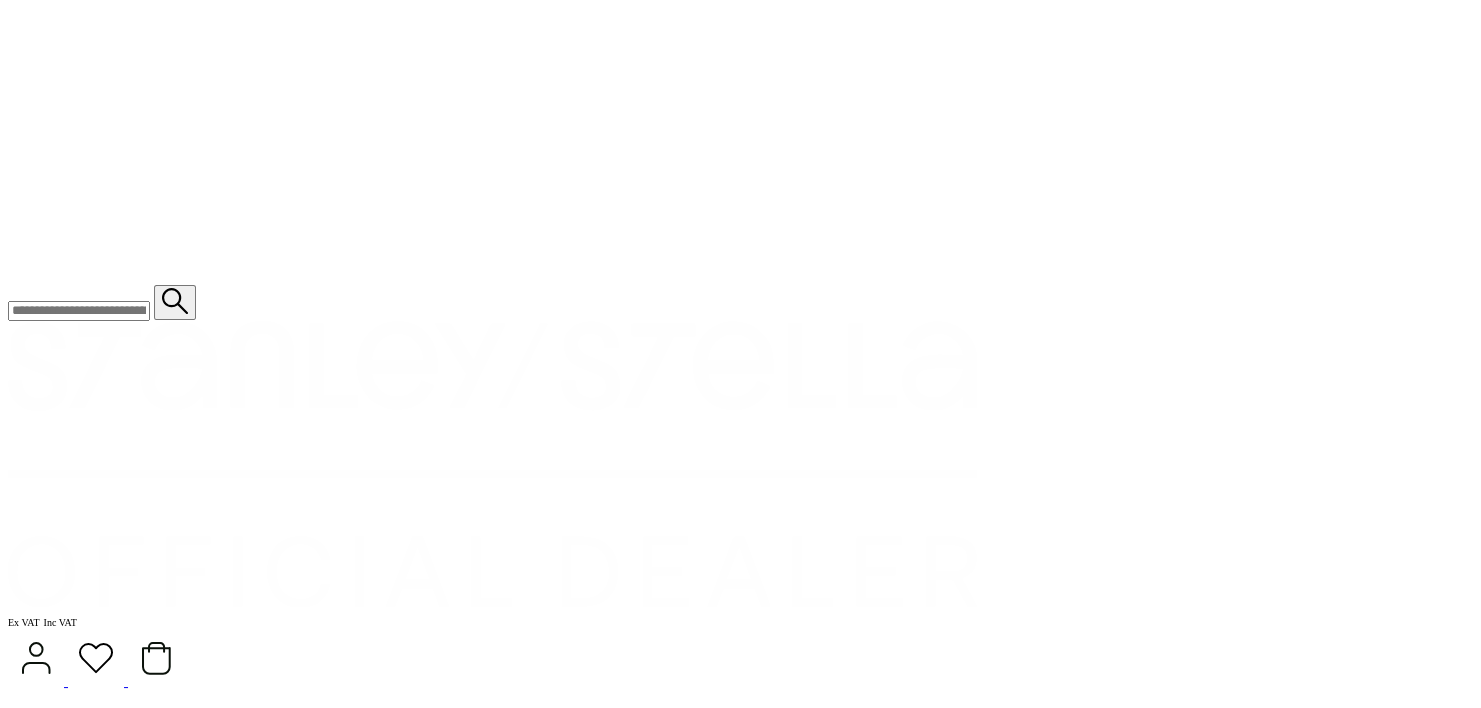 scroll, scrollTop: 1861, scrollLeft: 0, axis: vertical 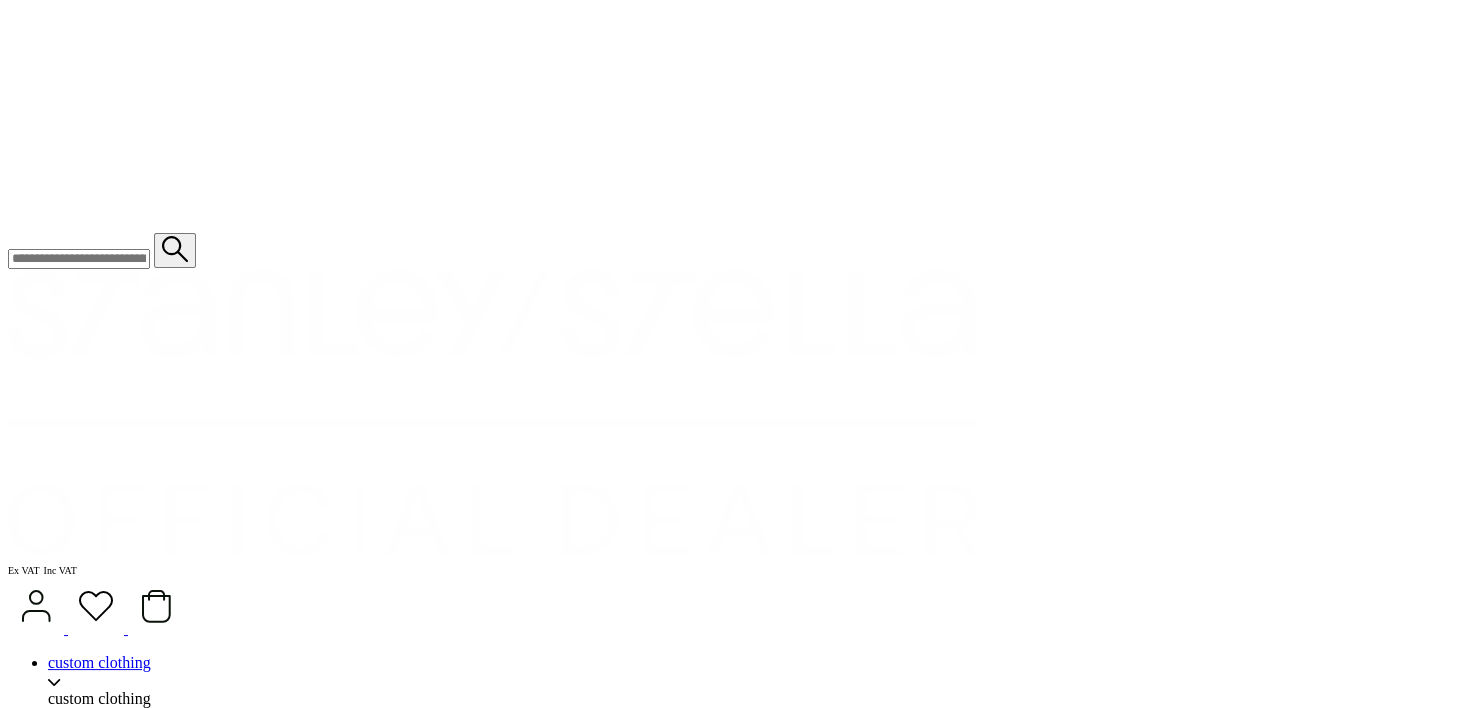 click on "**********" at bounding box center [85, 22971] 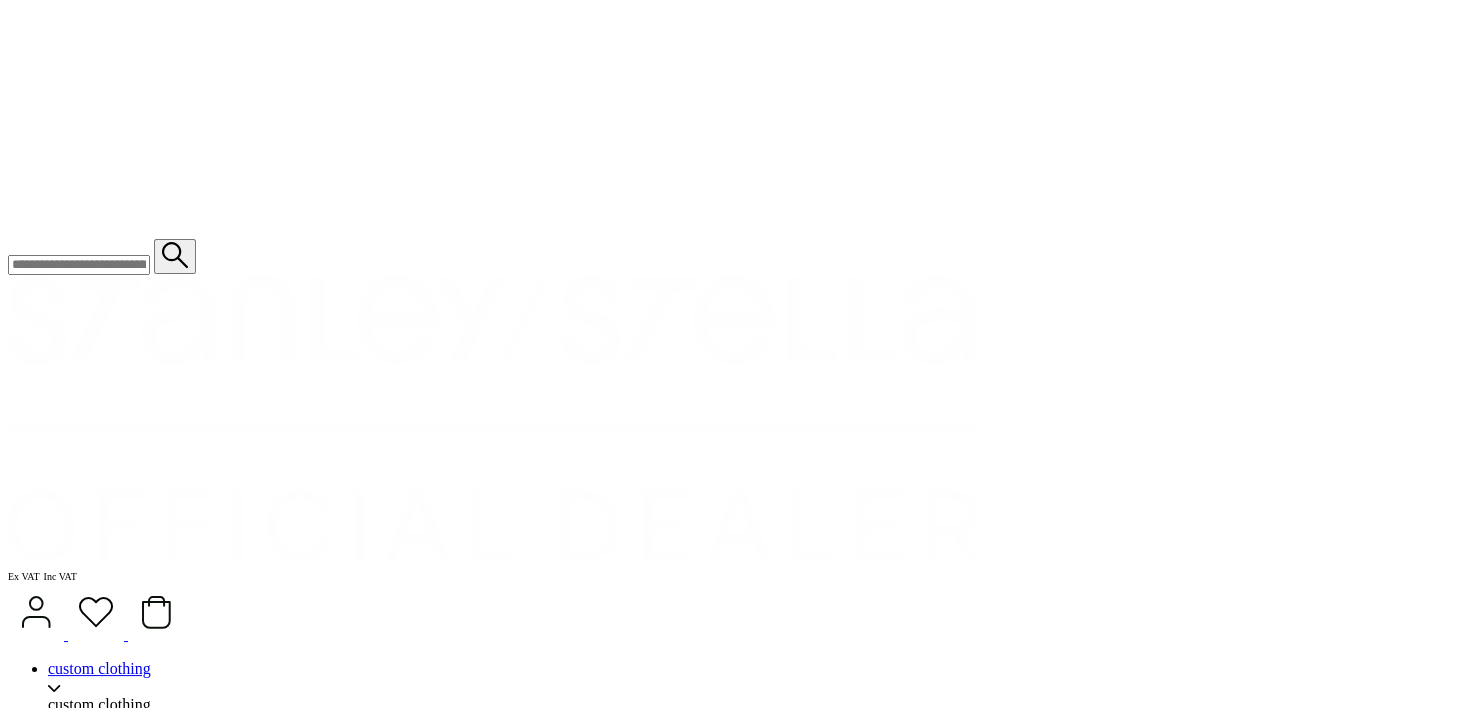 scroll, scrollTop: 1827, scrollLeft: 0, axis: vertical 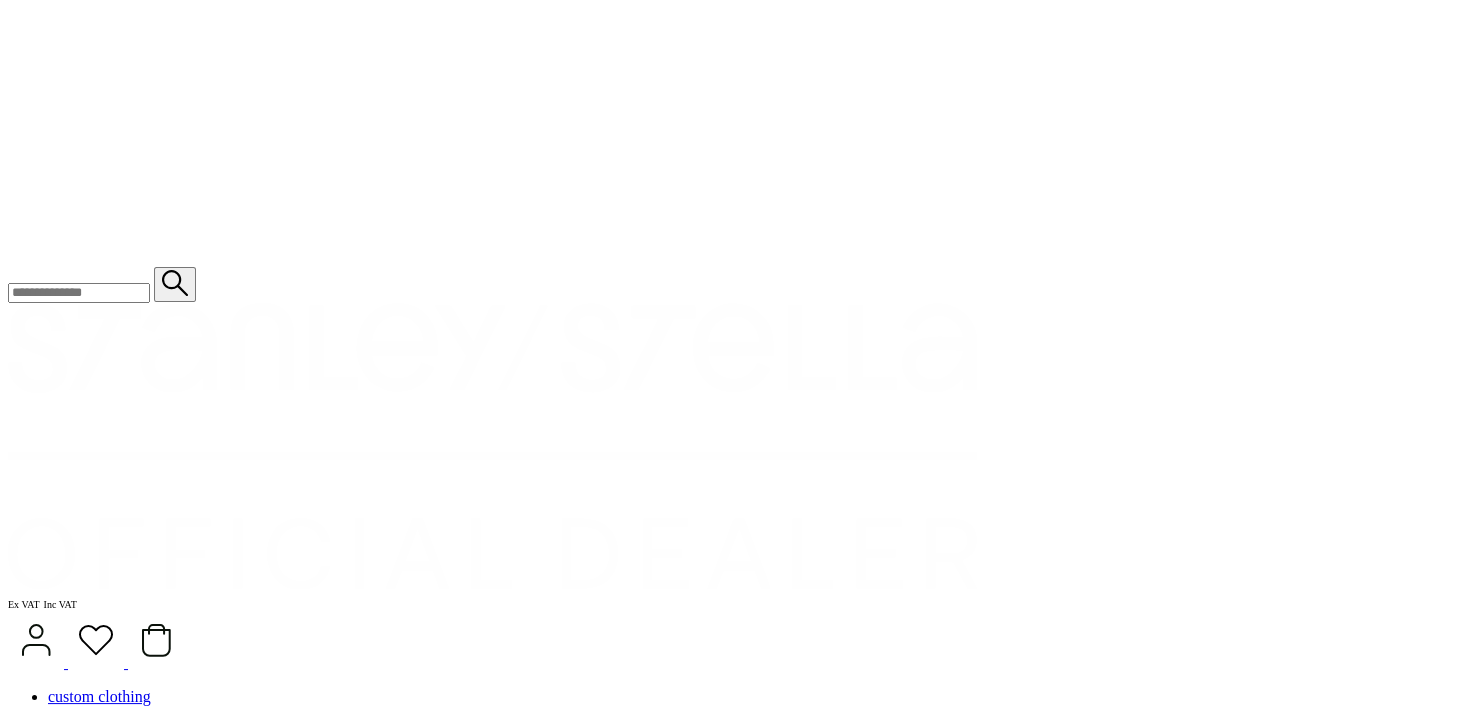 type on "**********" 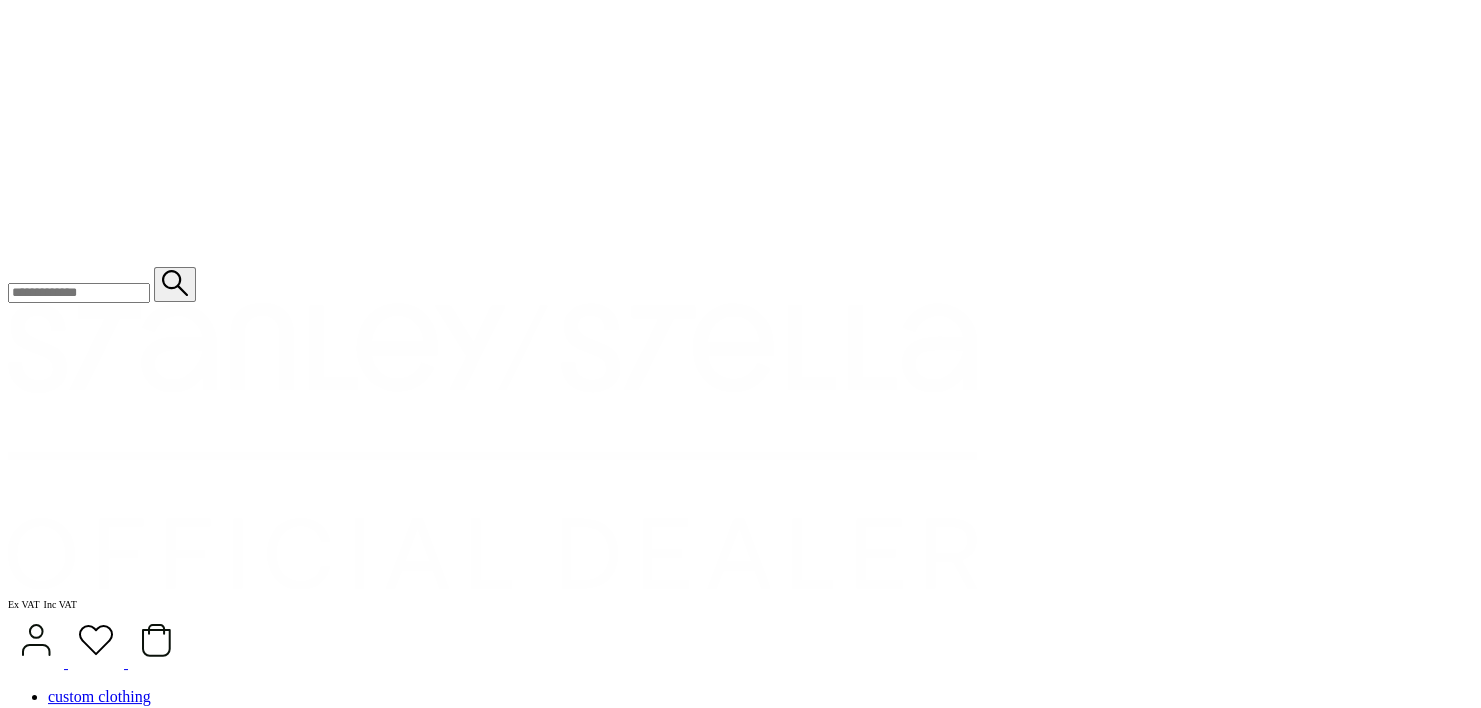 click at bounding box center [121, 23068] 